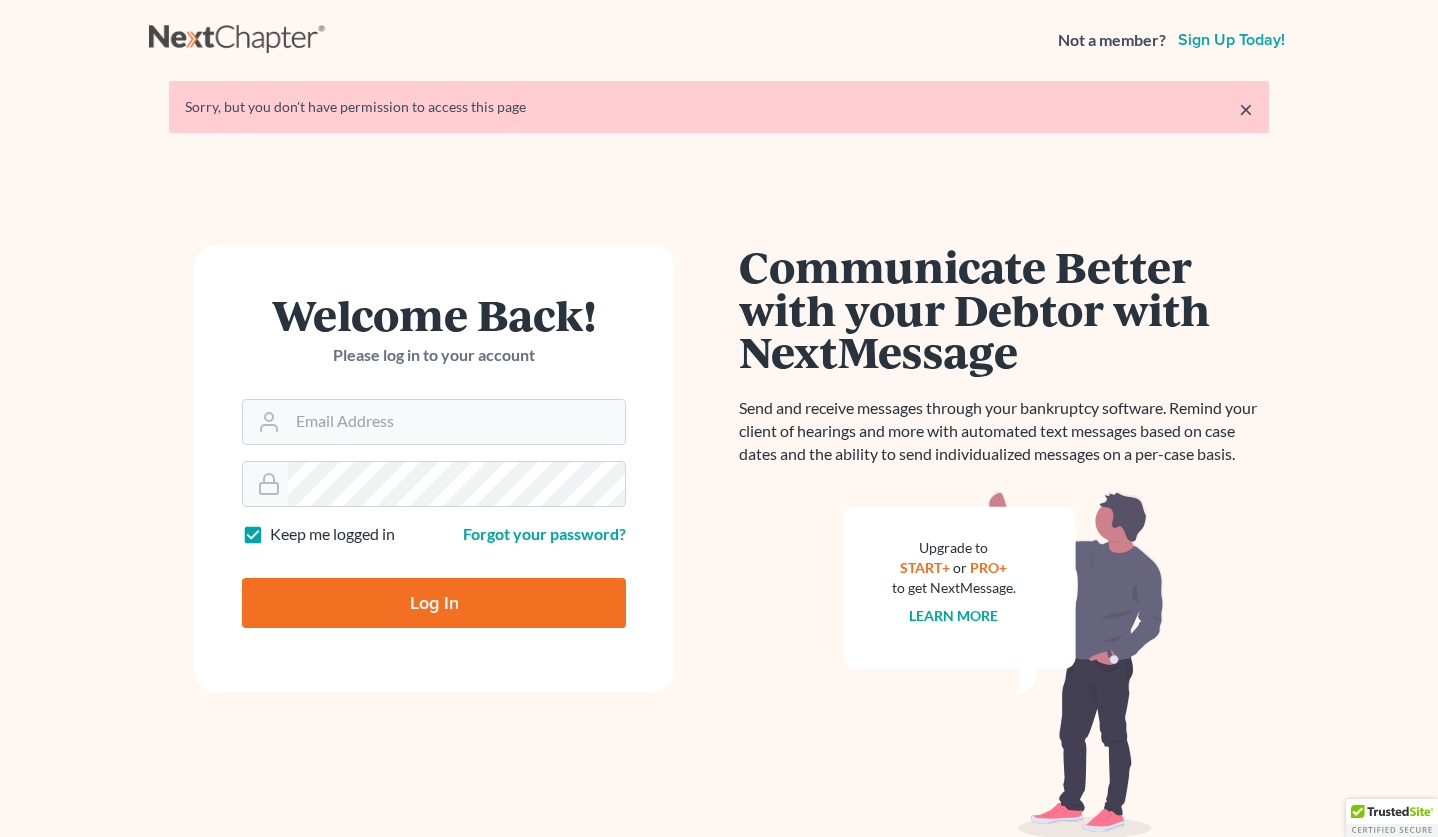 scroll, scrollTop: 0, scrollLeft: 0, axis: both 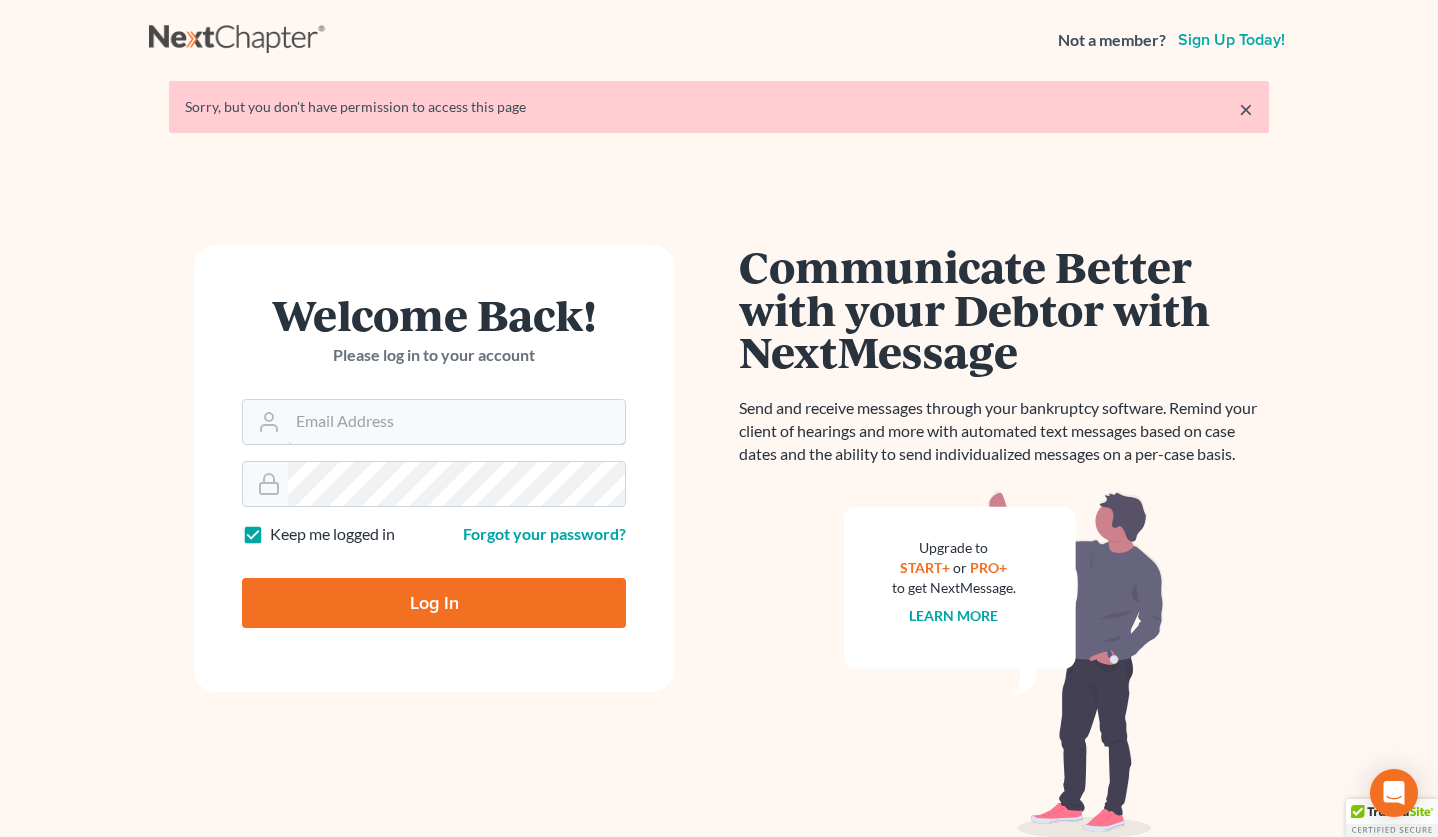 type on "[EMAIL]" 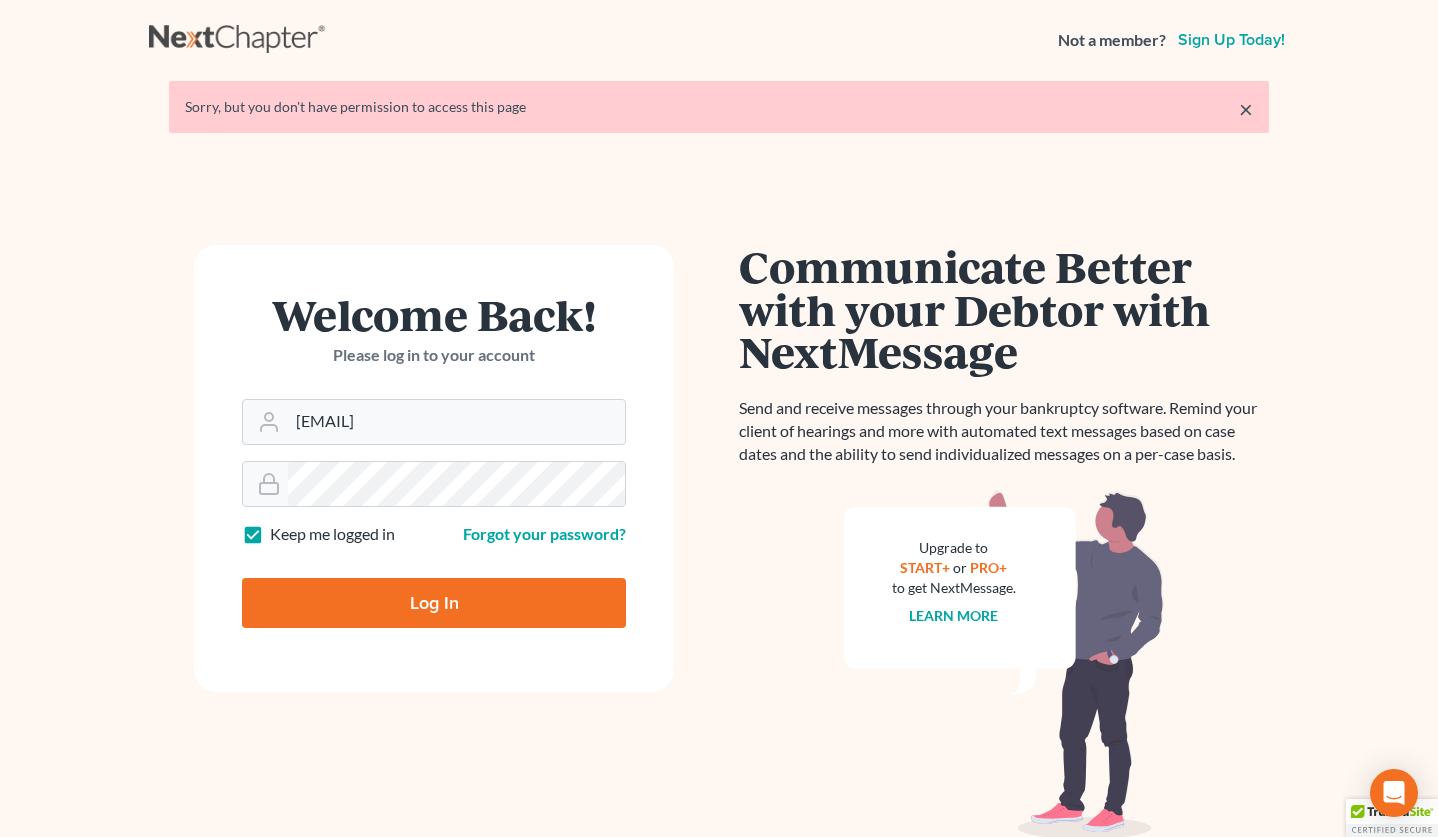 click on "Log In" at bounding box center (434, 603) 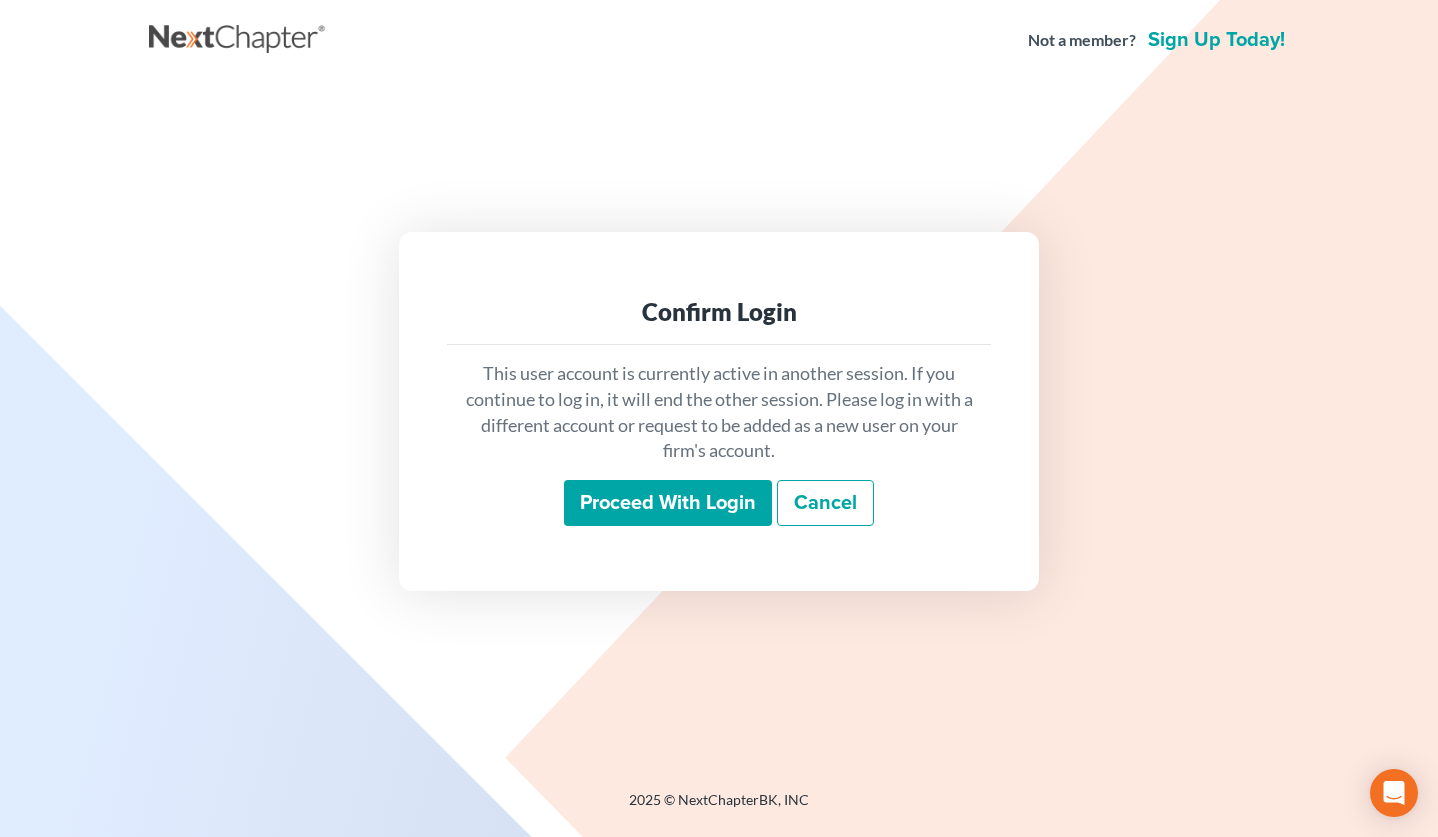 scroll, scrollTop: 0, scrollLeft: 0, axis: both 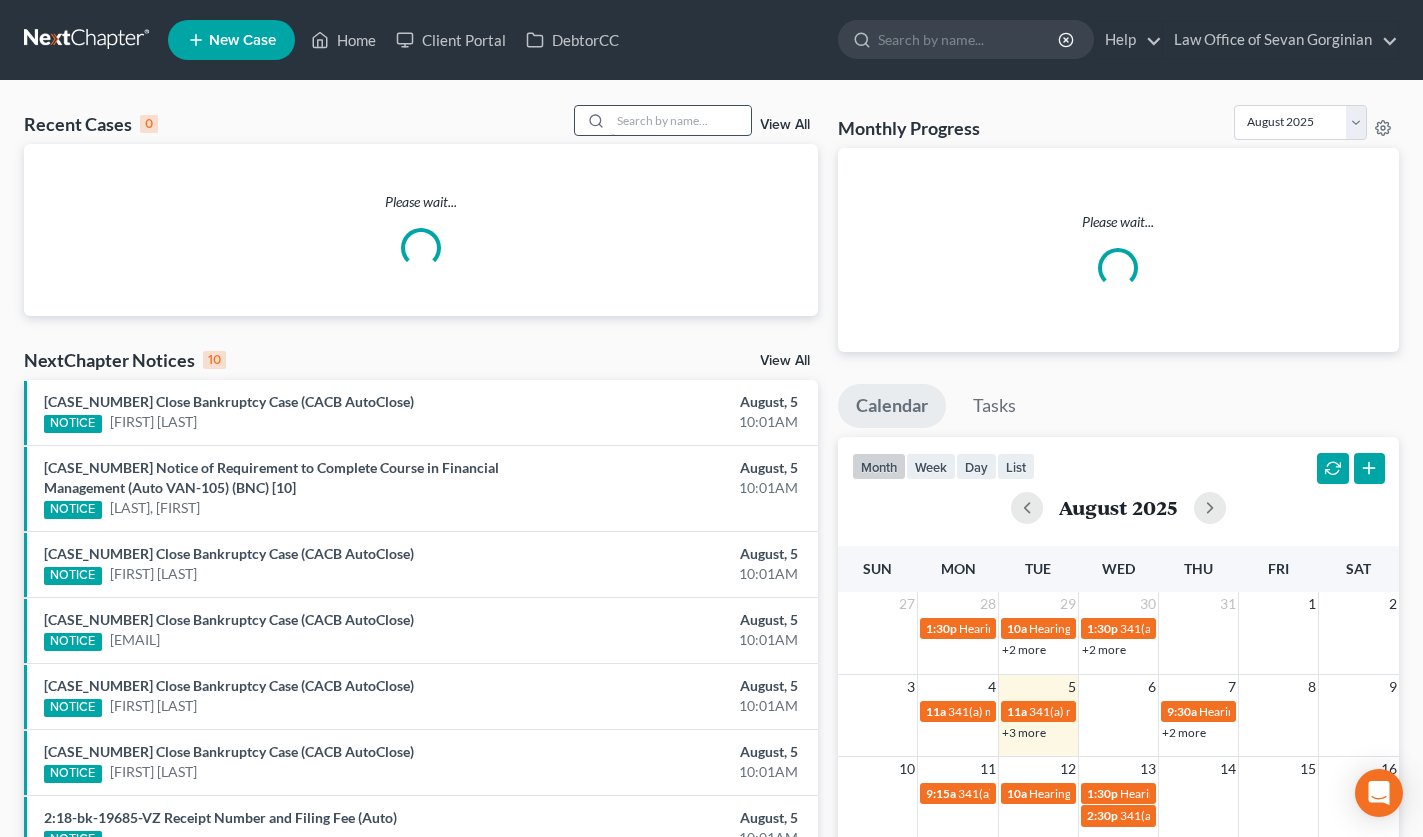 click at bounding box center (681, 120) 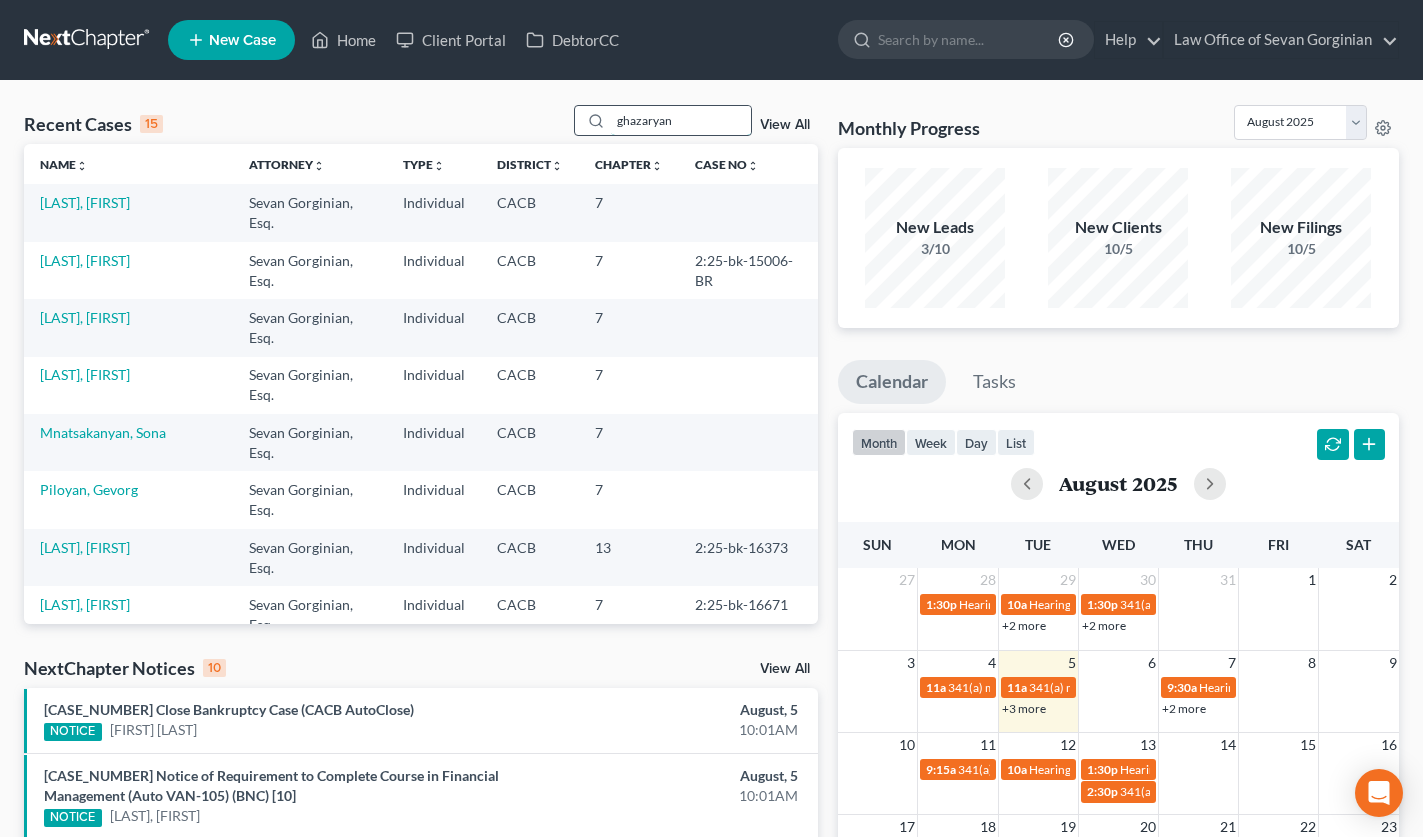 type on "ghazaryan" 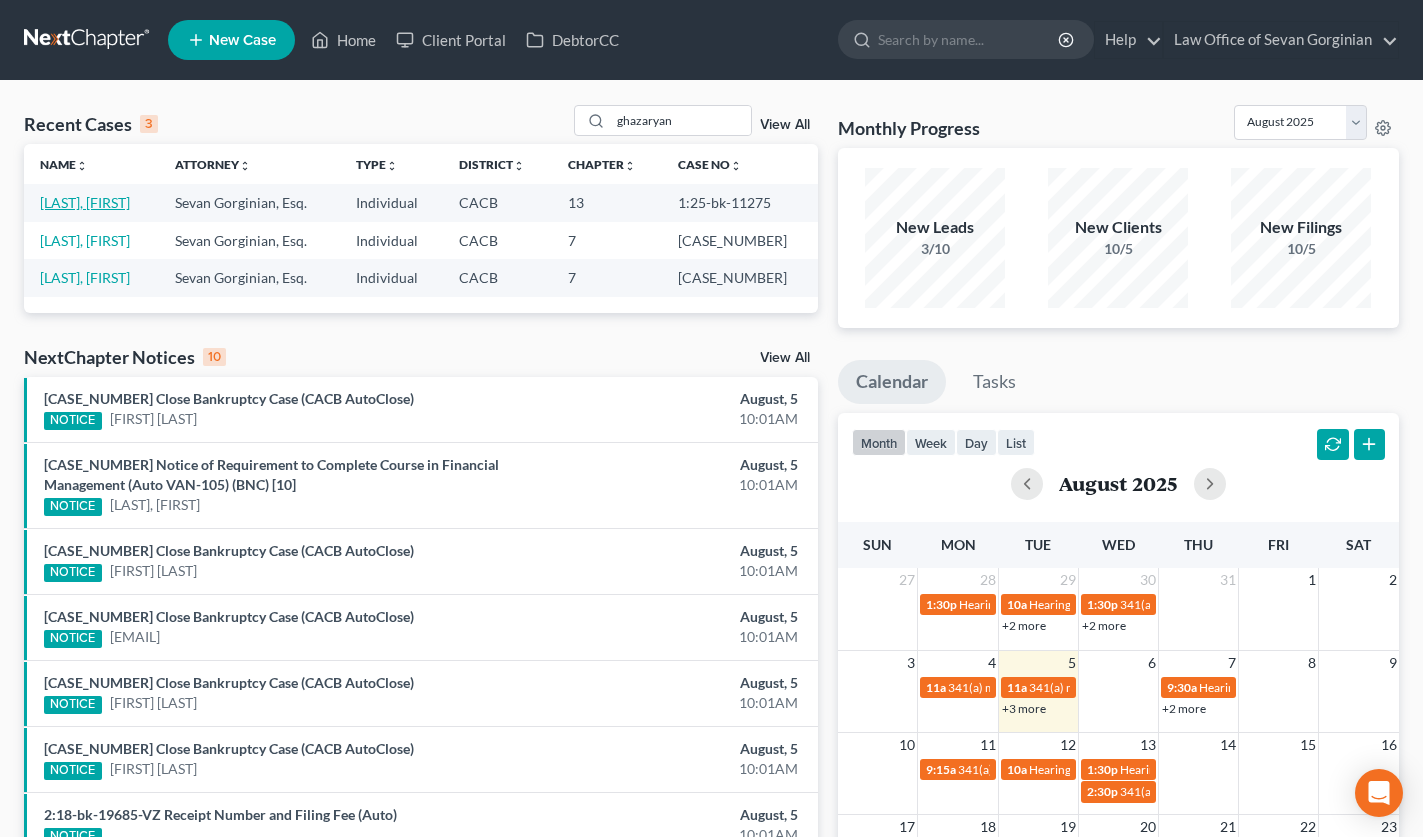 click on "[LAST], [FIRST]" at bounding box center [85, 202] 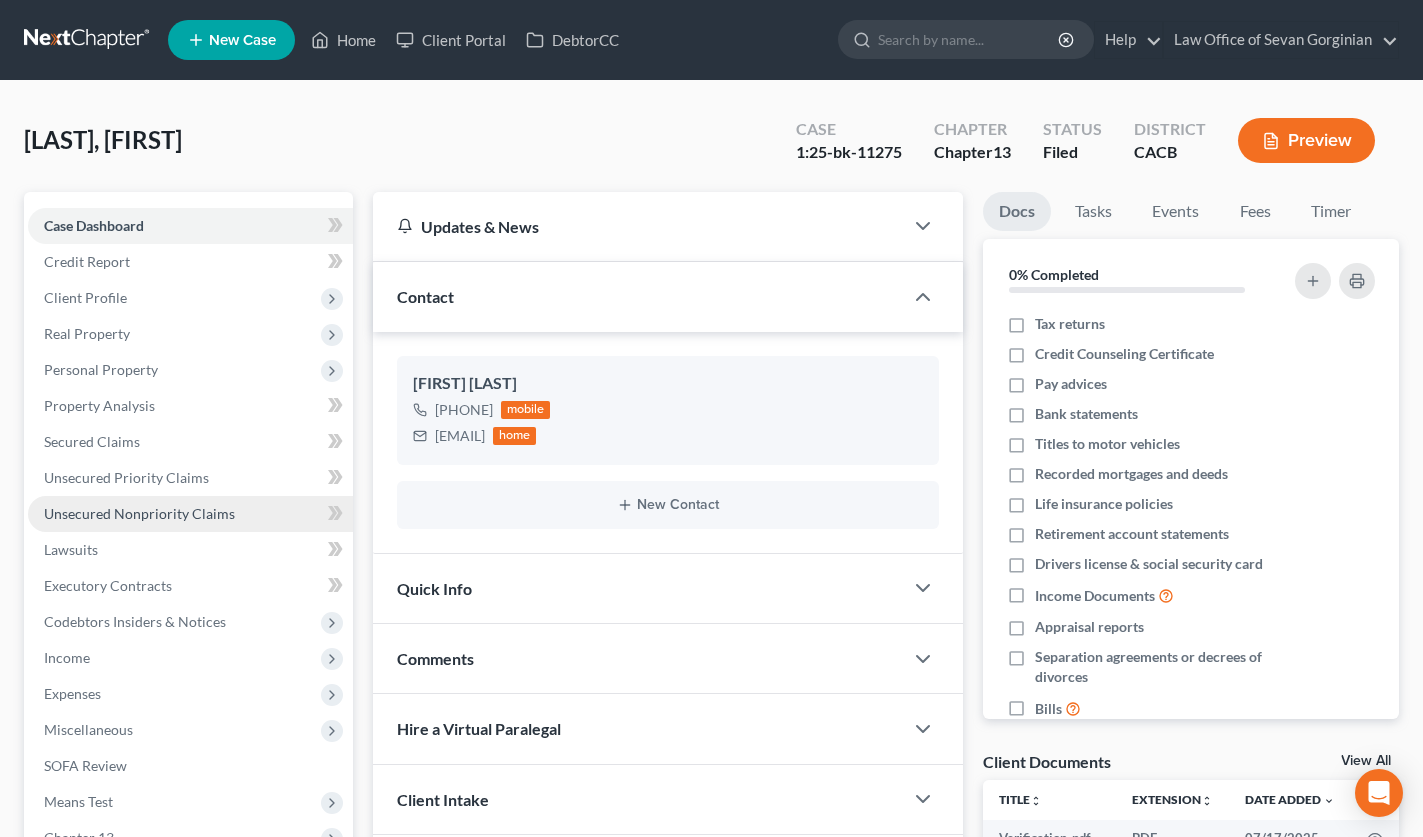 click on "Unsecured Nonpriority Claims" at bounding box center (190, 514) 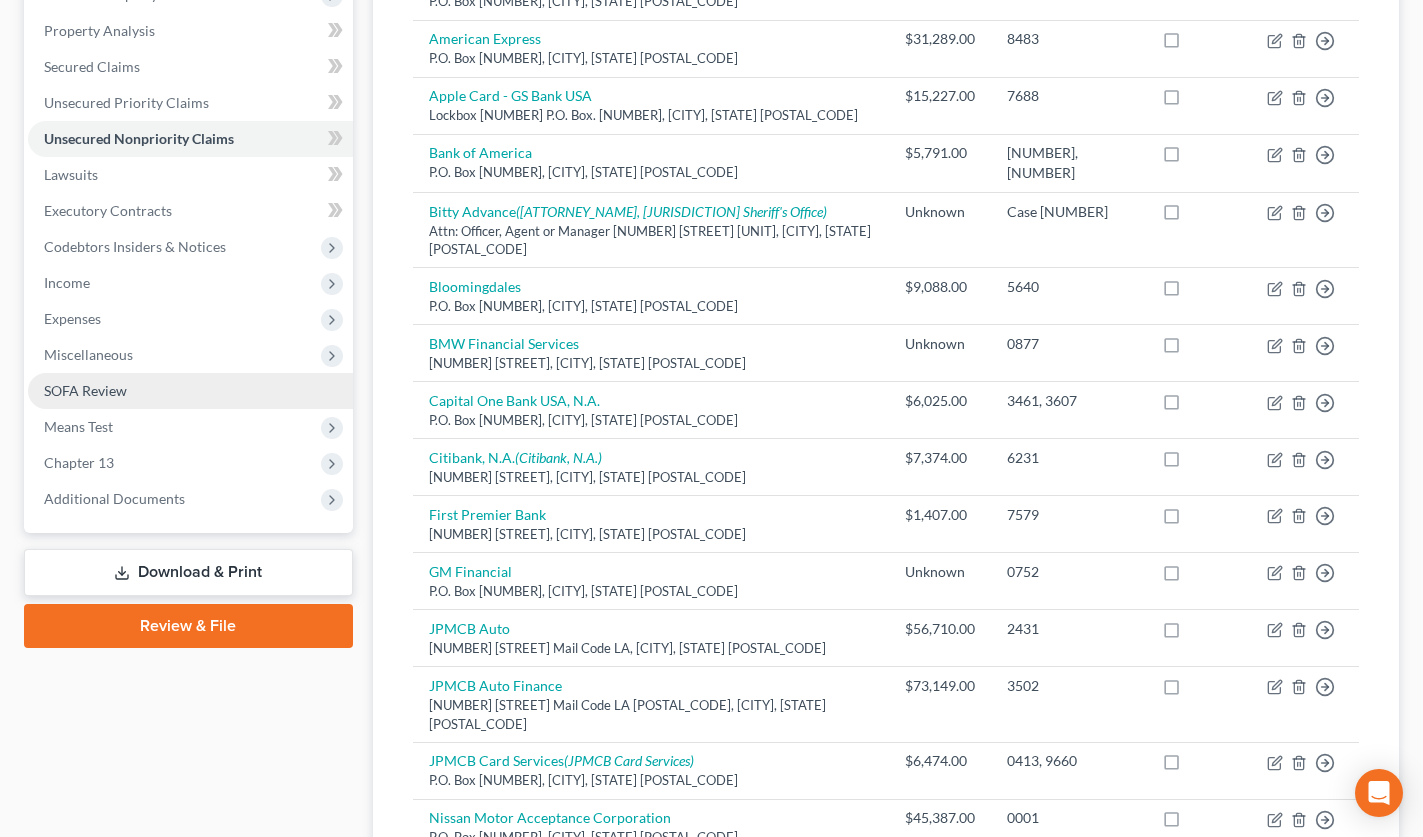 scroll, scrollTop: 254, scrollLeft: 0, axis: vertical 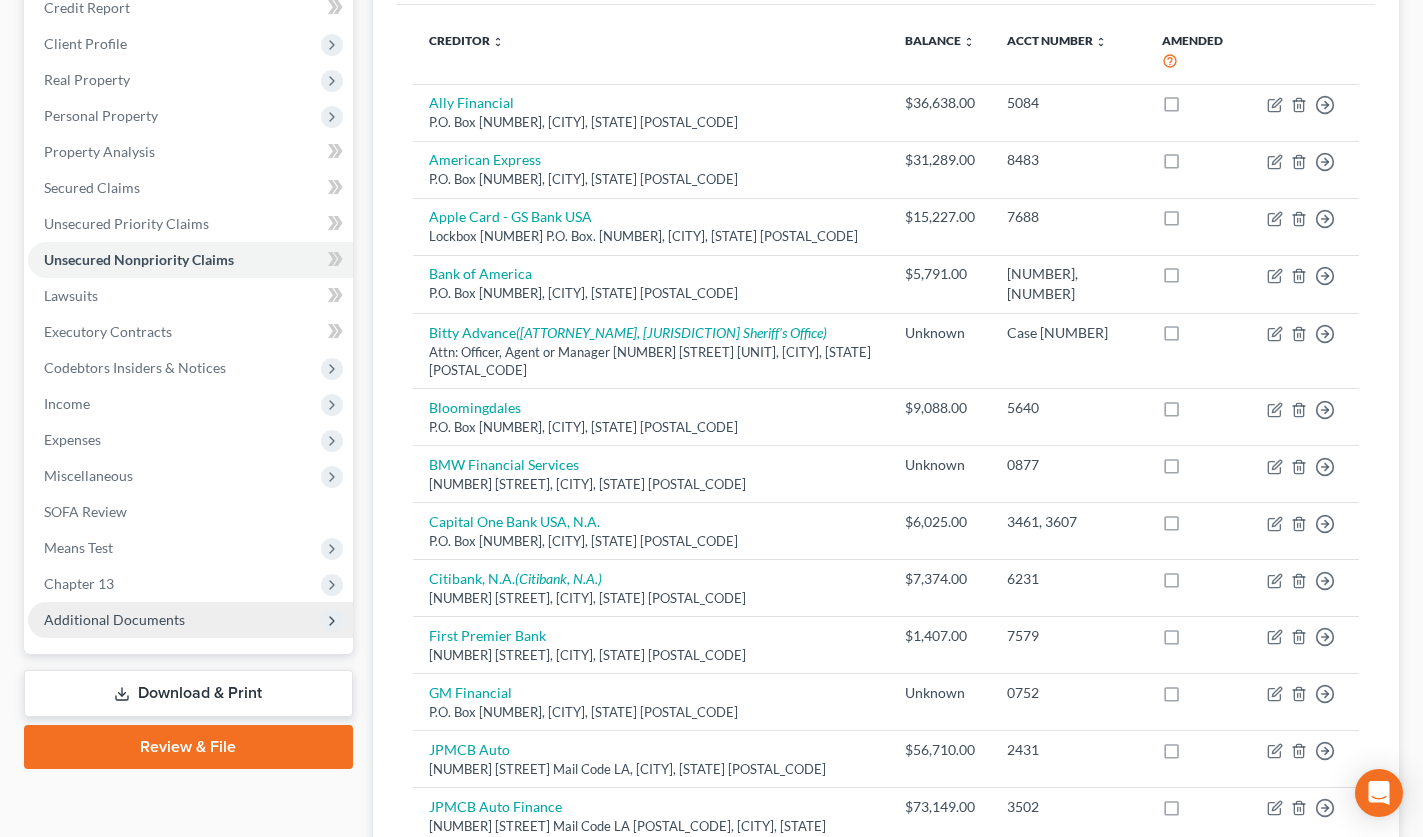 click on "Additional Documents" at bounding box center [190, 620] 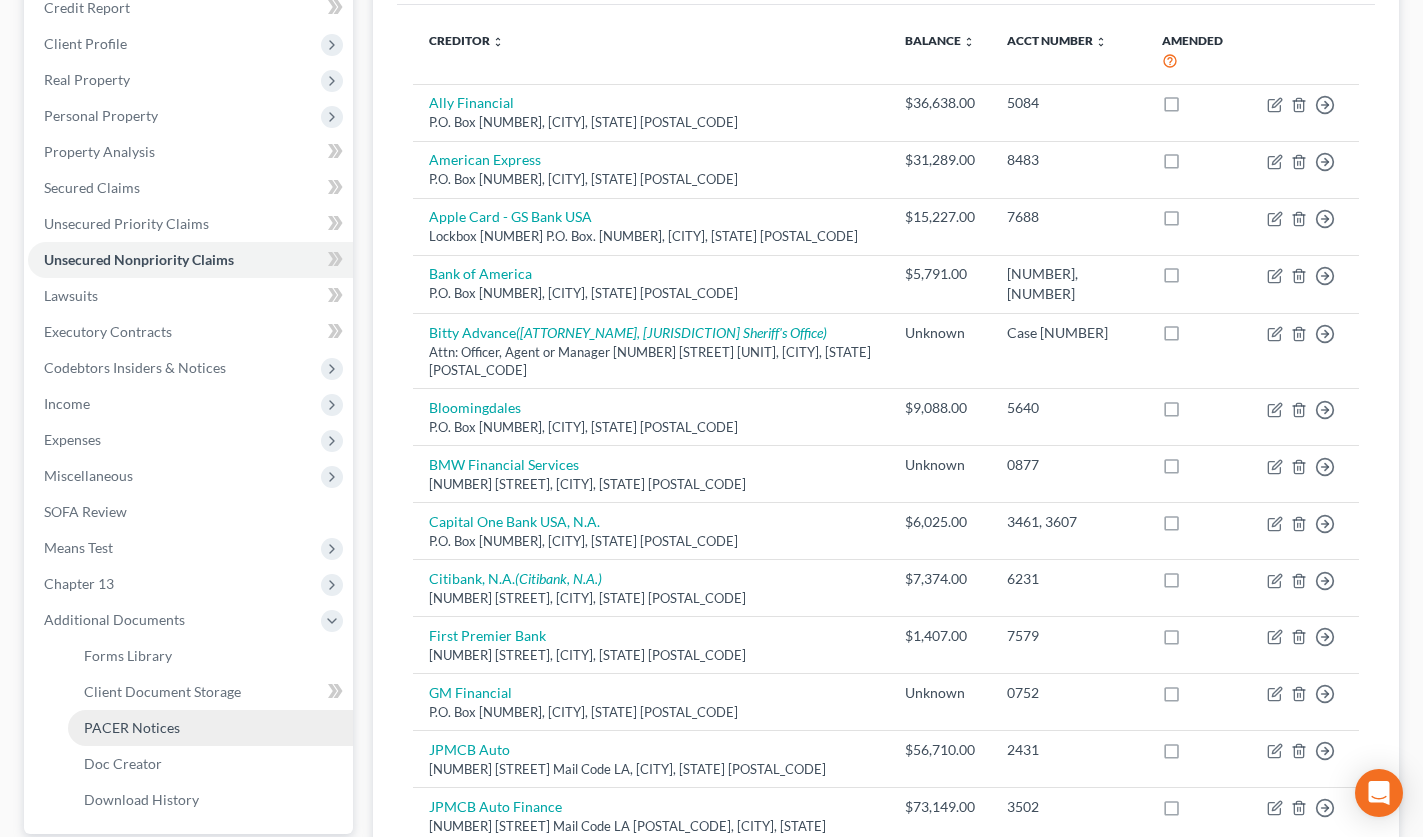 click on "PACER Notices" at bounding box center [210, 728] 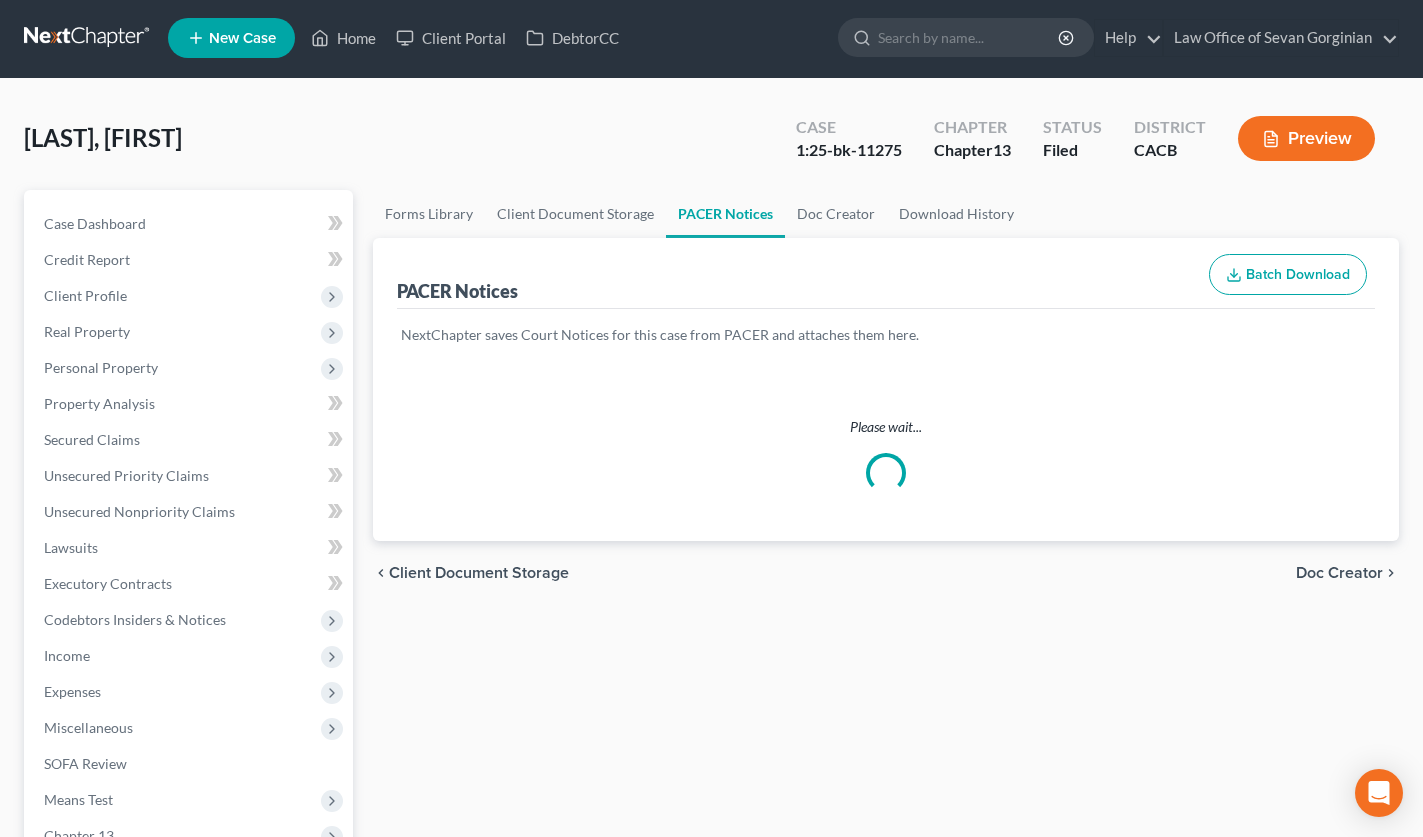 scroll, scrollTop: 0, scrollLeft: 0, axis: both 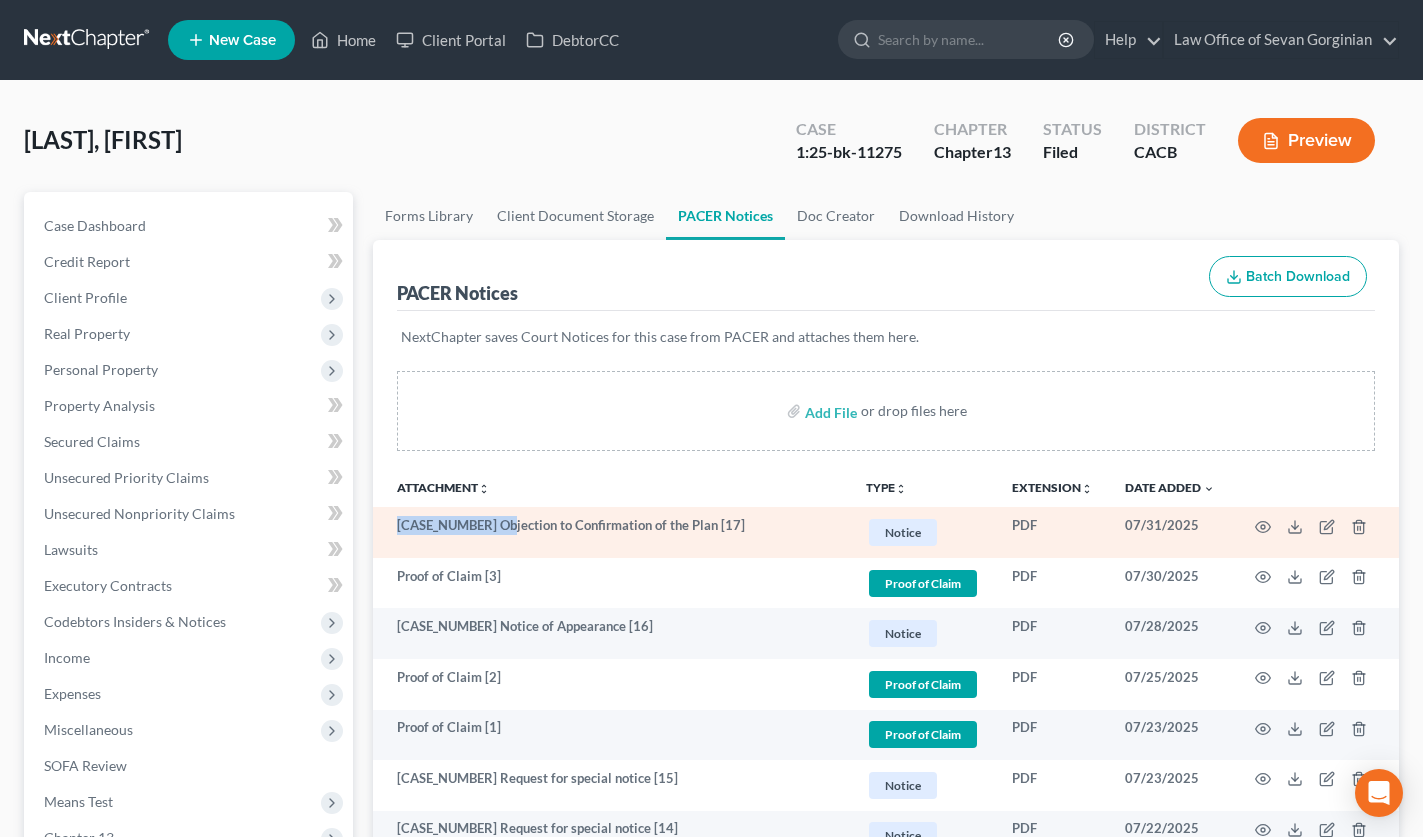 drag, startPoint x: 509, startPoint y: 525, endPoint x: 400, endPoint y: 528, distance: 109.041275 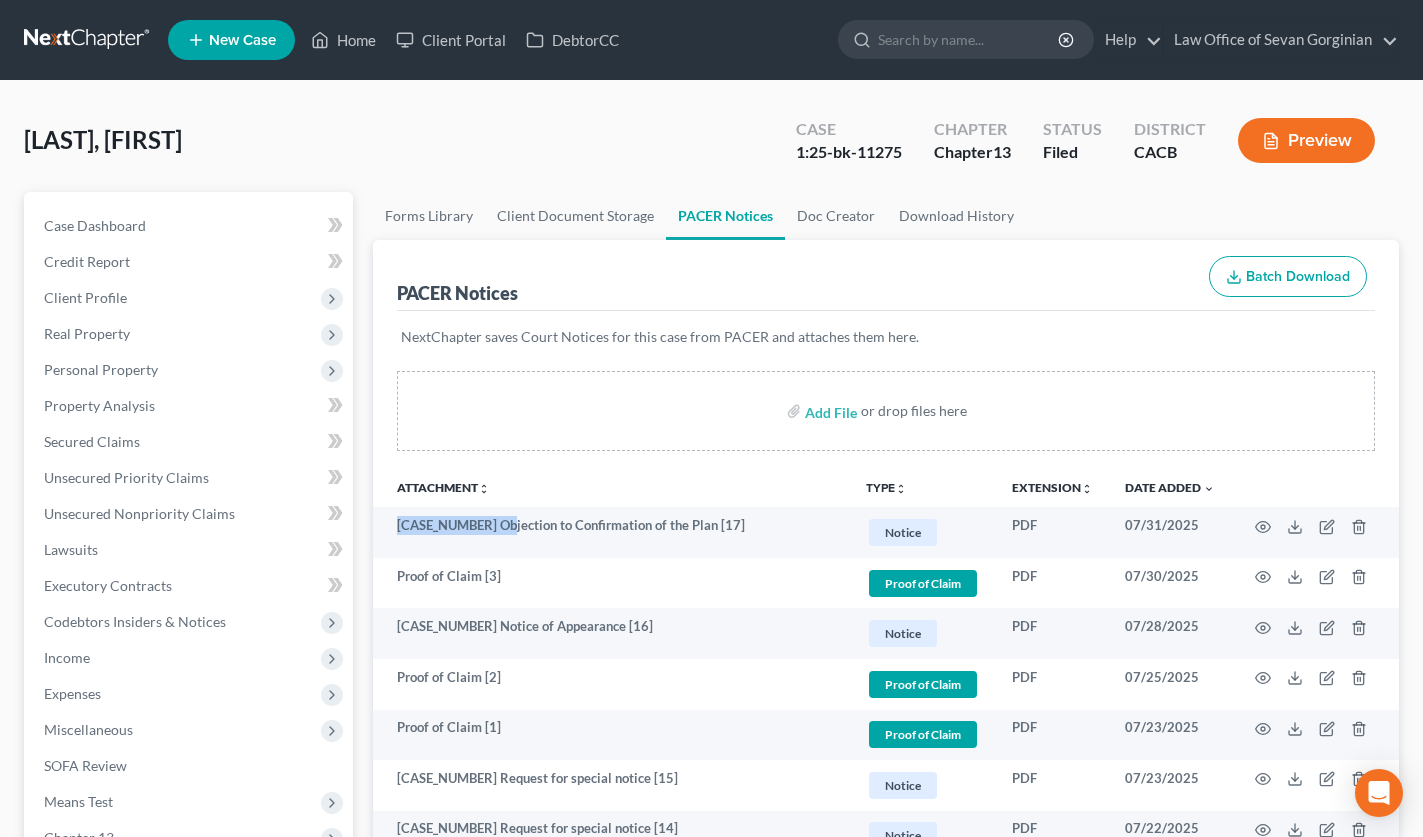 copy on "[CASE_NUMBER]" 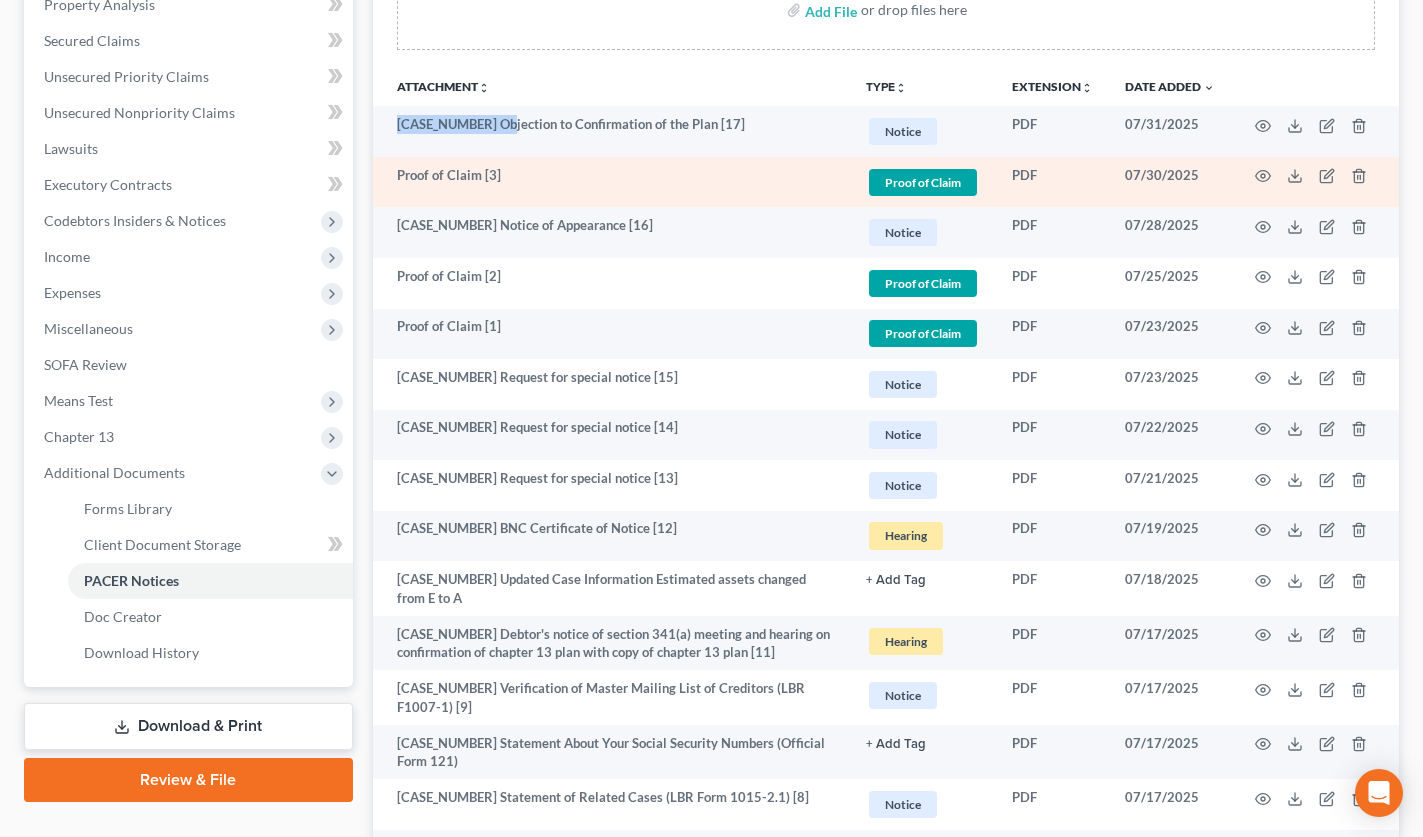 scroll, scrollTop: 571, scrollLeft: 0, axis: vertical 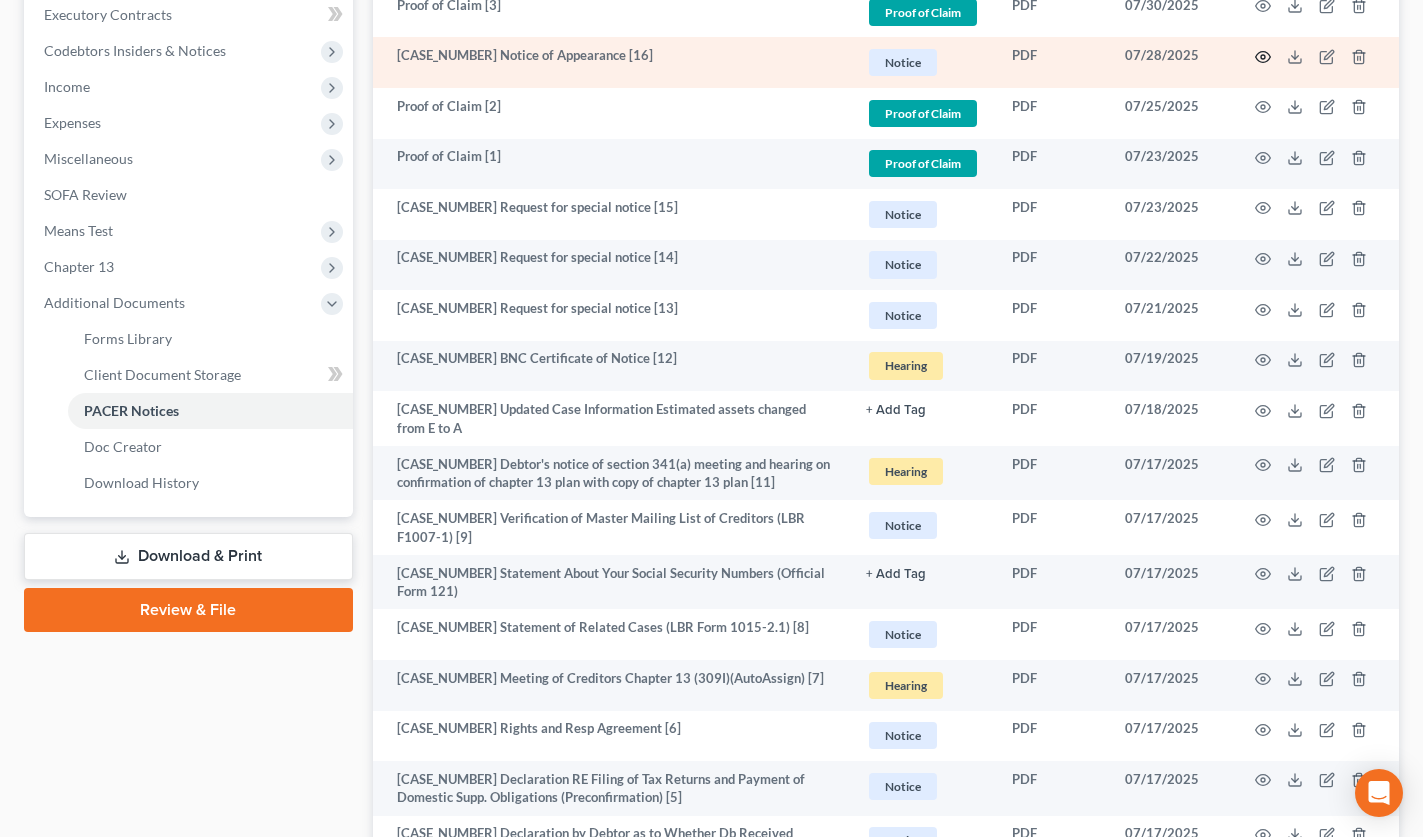 click 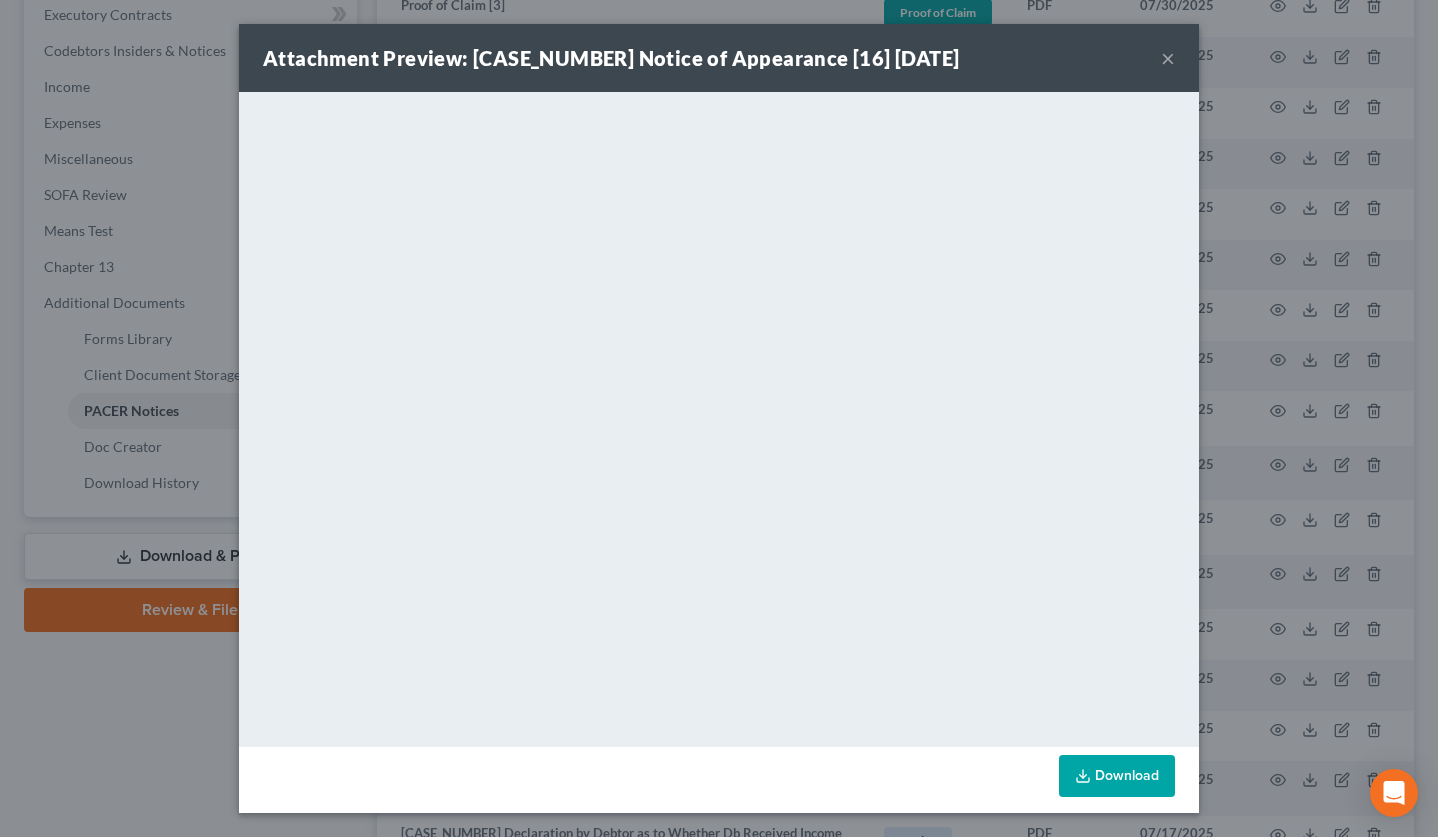 click on "×" at bounding box center (1168, 58) 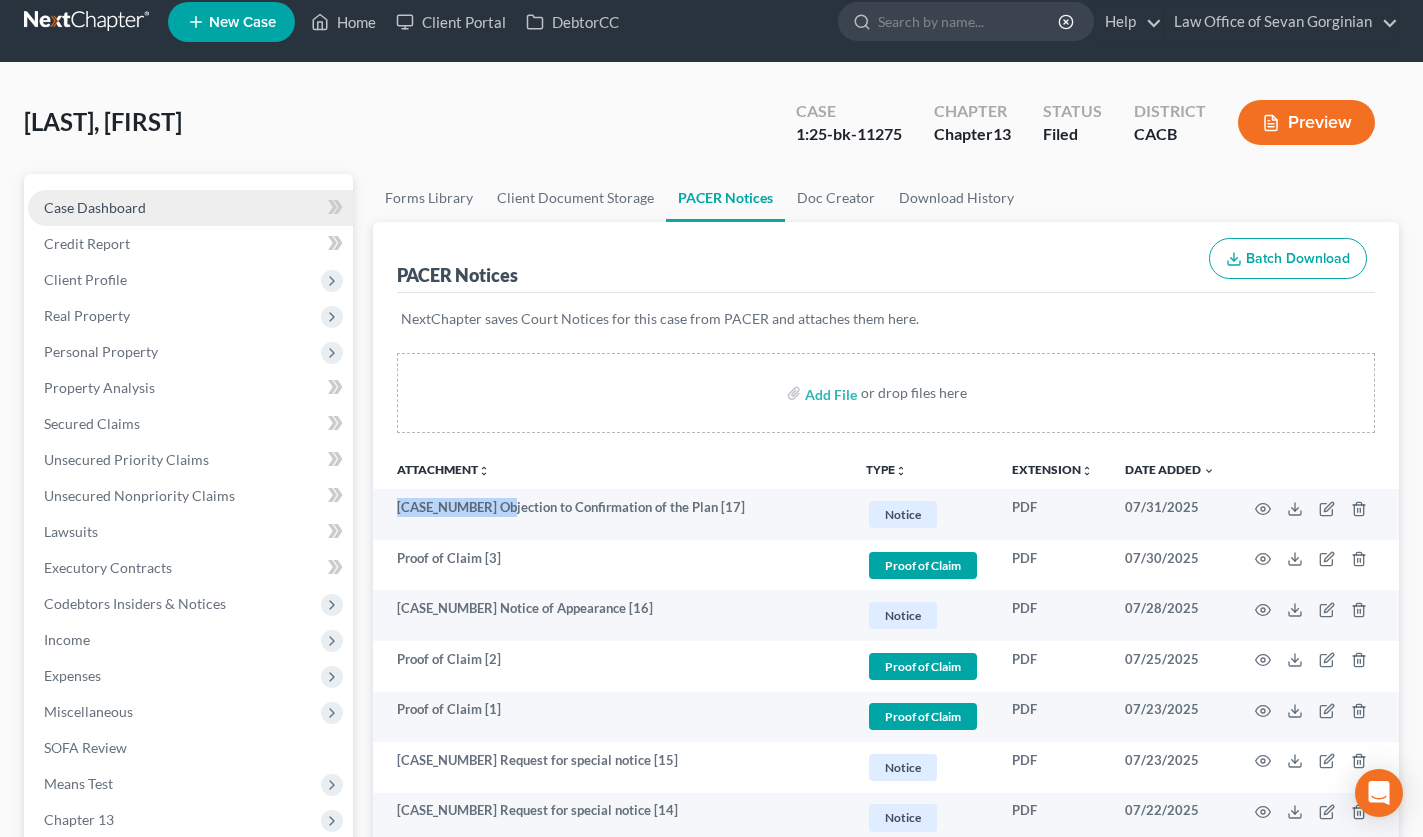 scroll, scrollTop: 0, scrollLeft: 0, axis: both 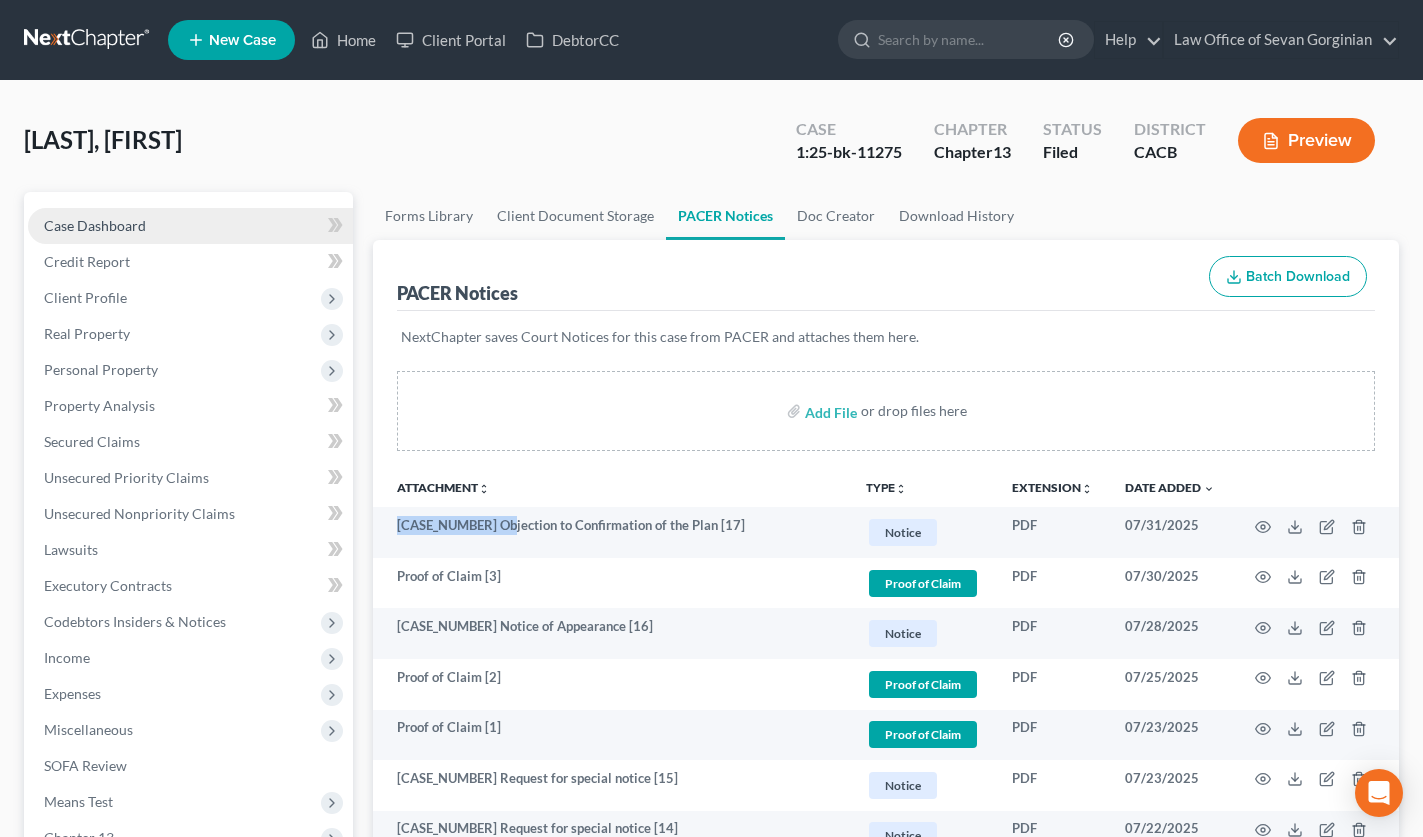 click on "Case Dashboard" at bounding box center [190, 226] 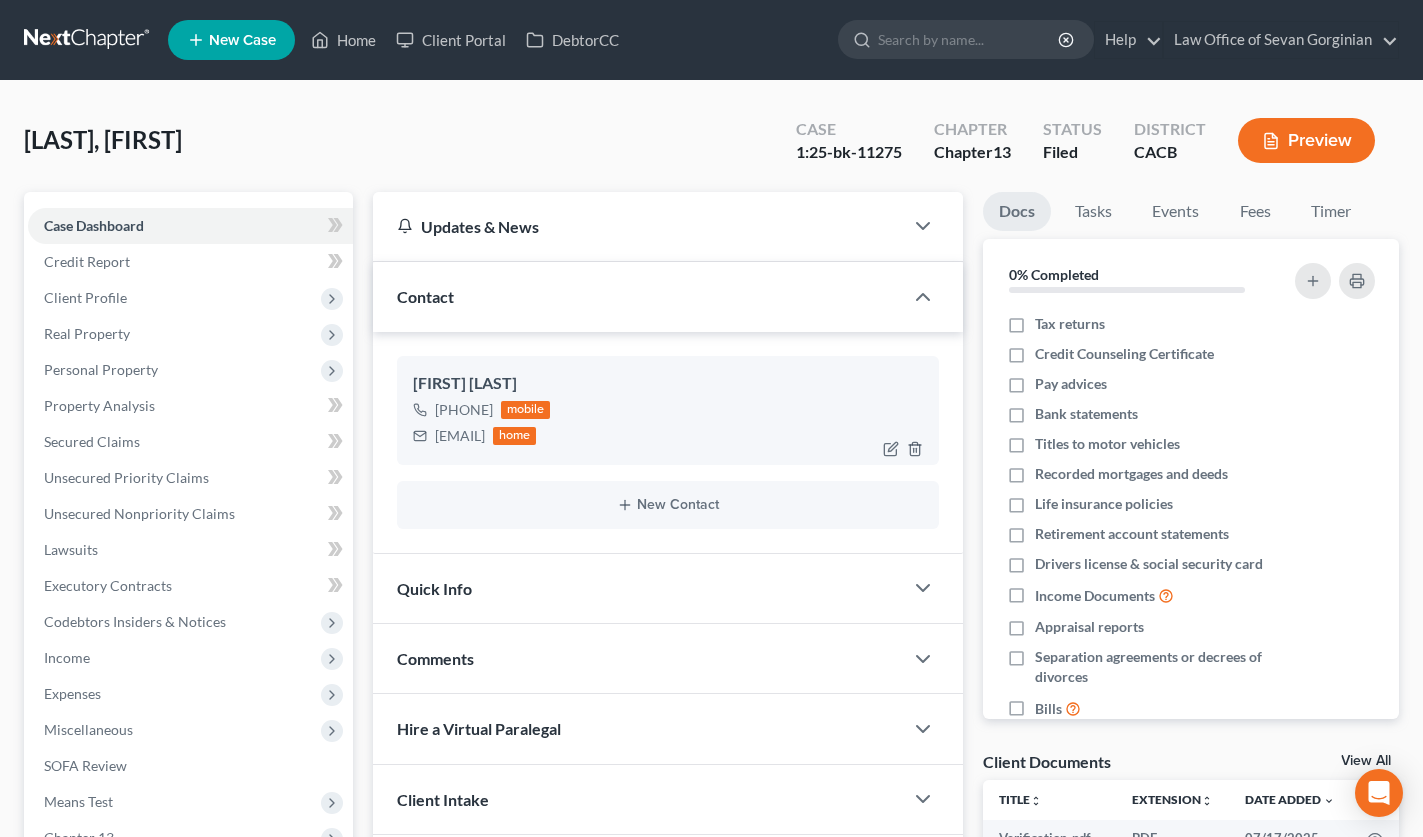 click on "[EMAIL]" at bounding box center [460, 436] 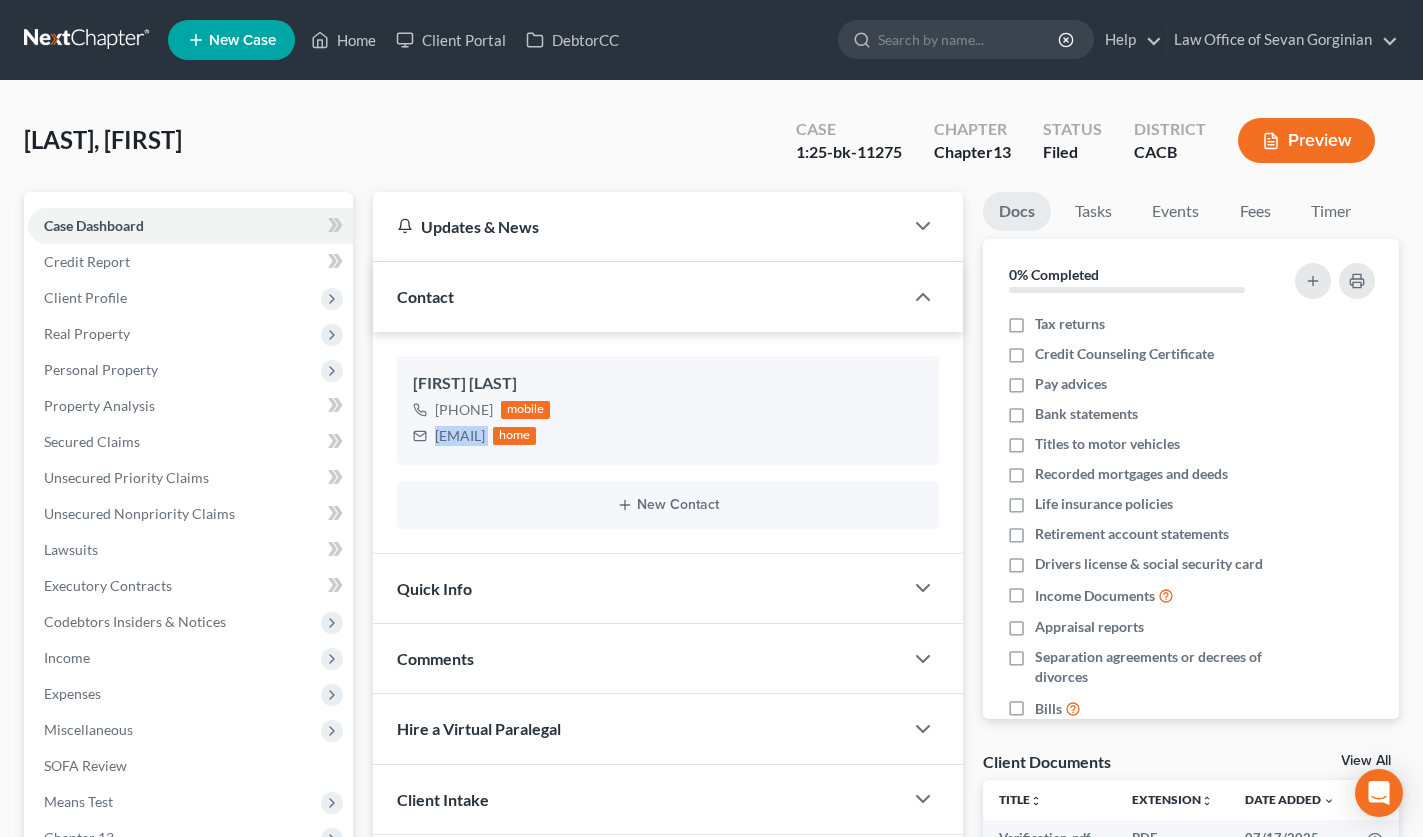 copy on "[EMAIL]" 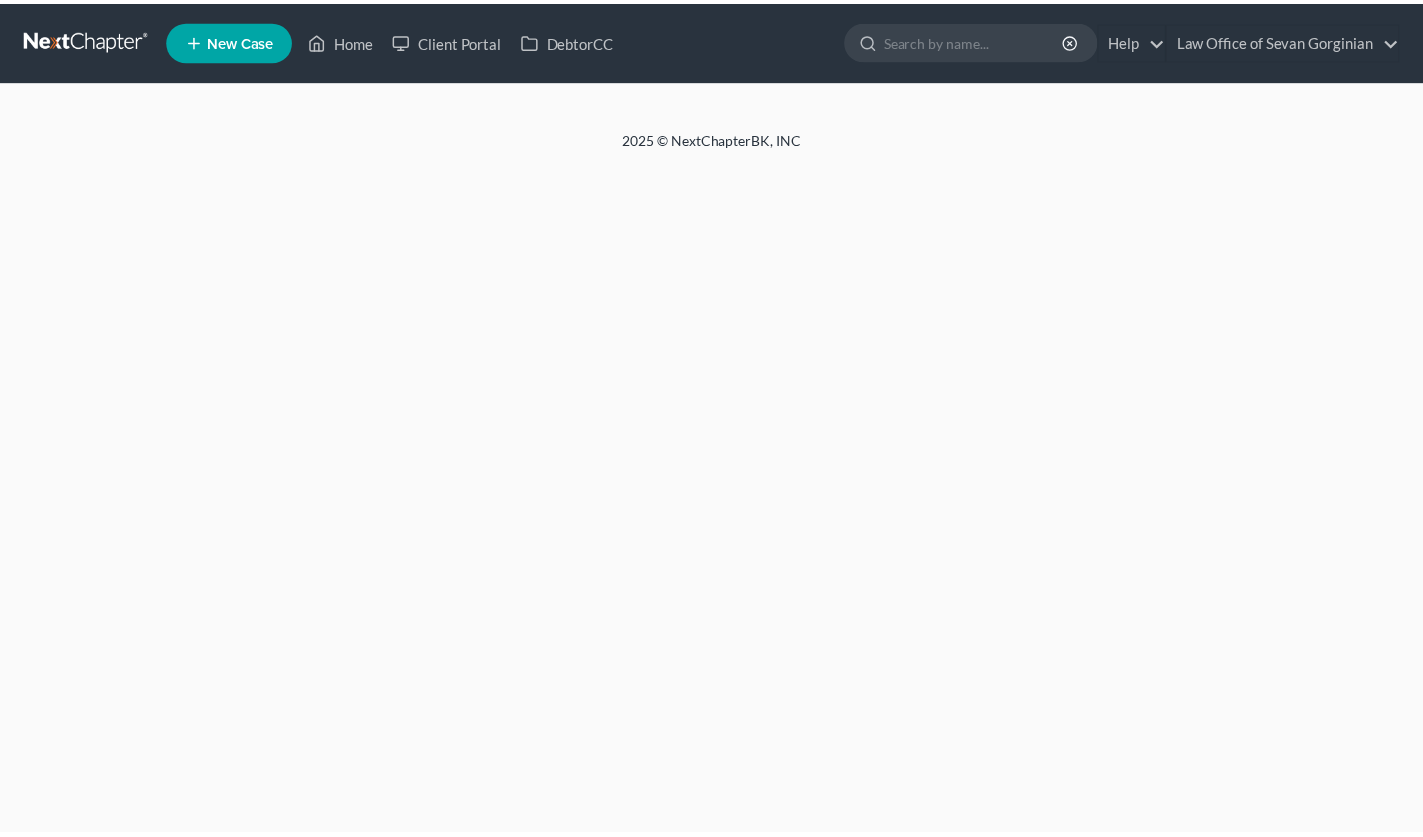 scroll, scrollTop: 0, scrollLeft: 0, axis: both 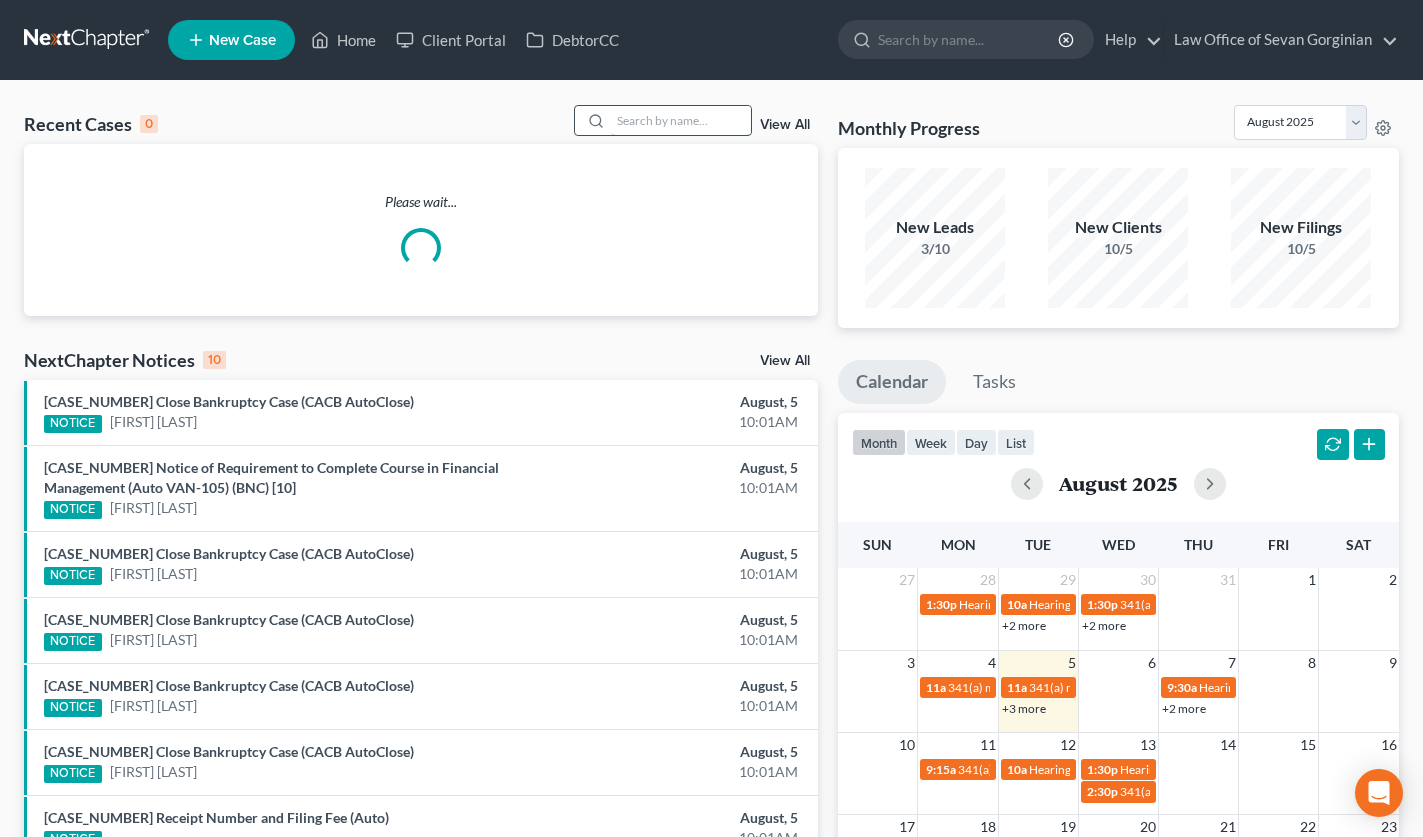 click at bounding box center [681, 120] 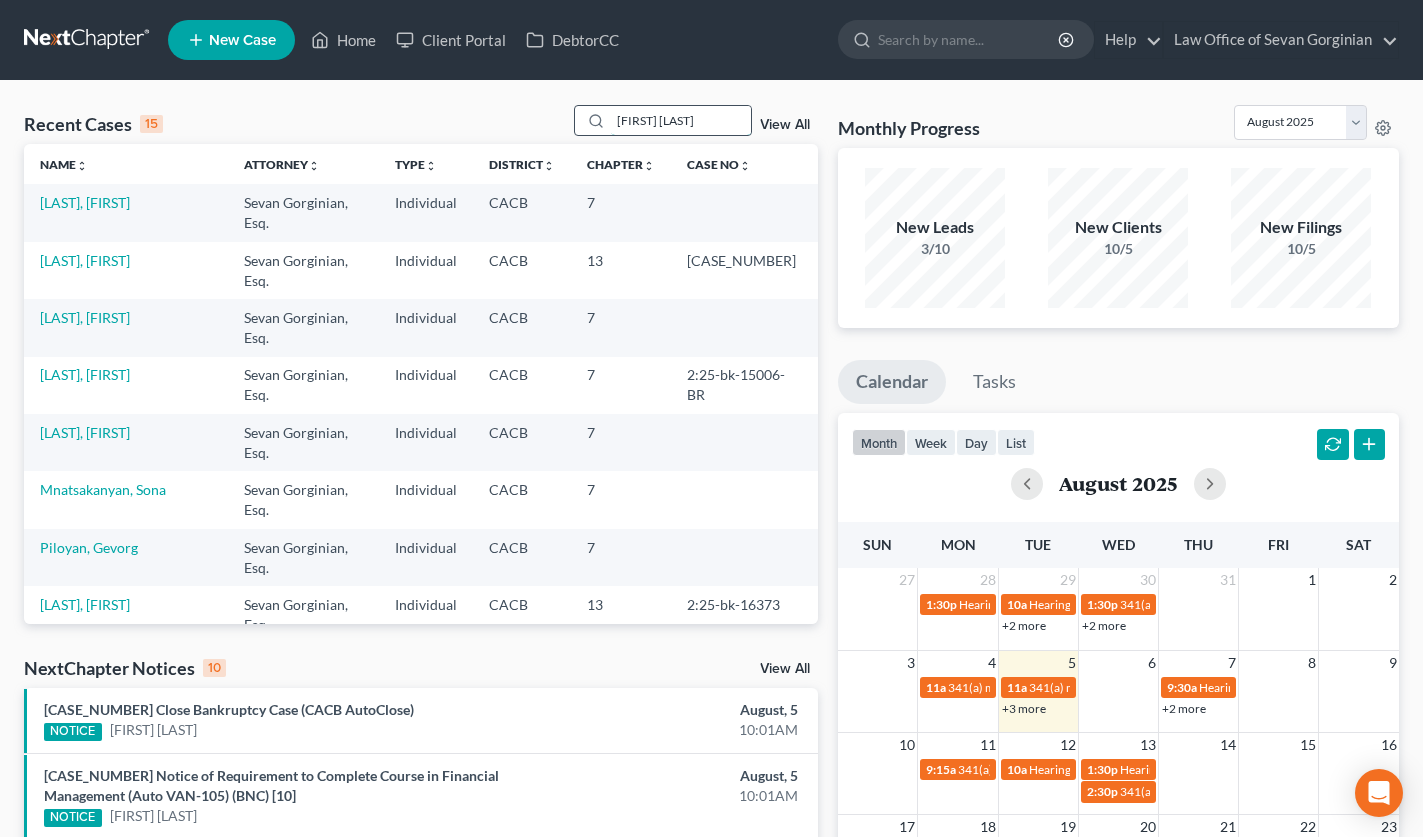 type on "rima arakelian" 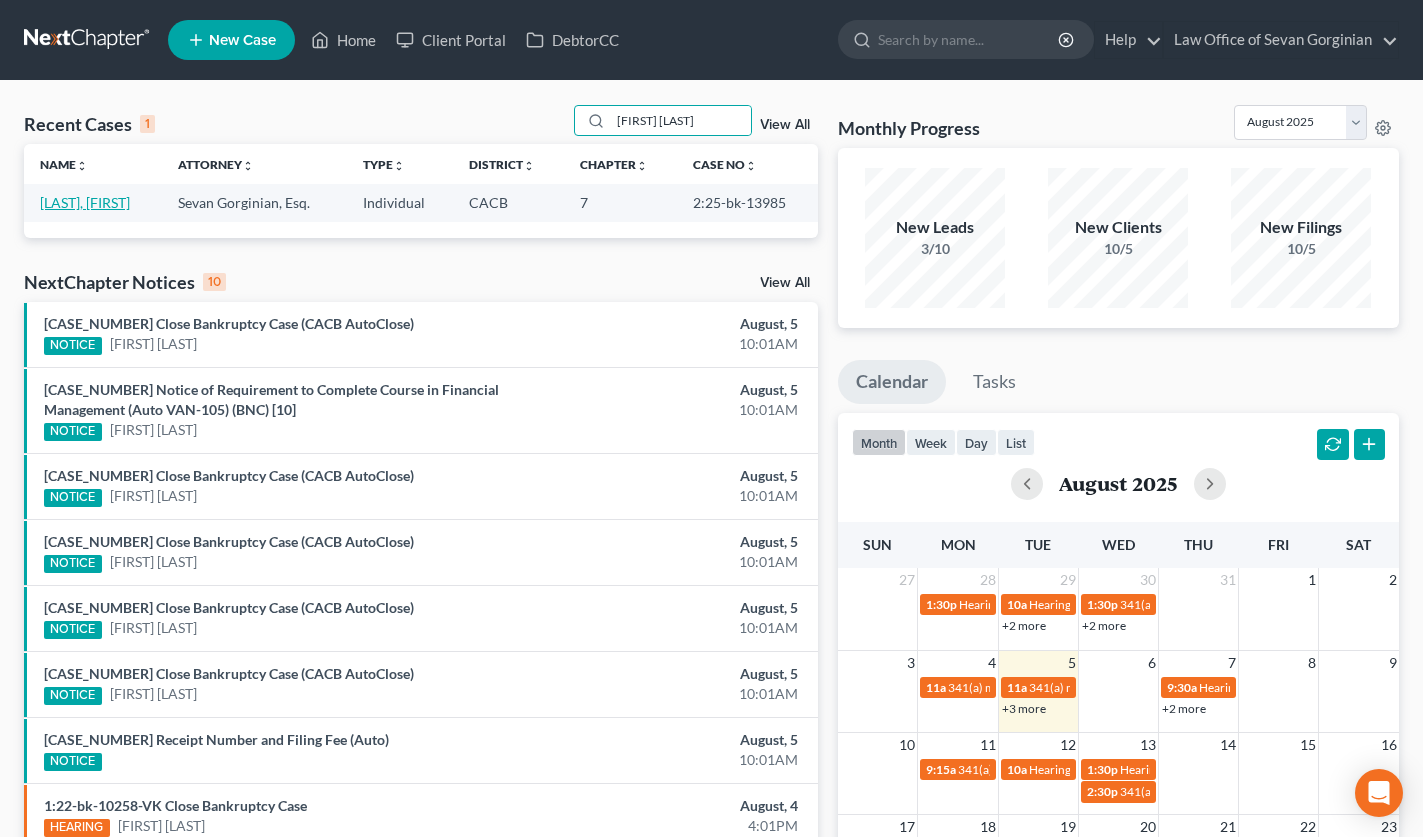 click on "Arakelian, Rima" at bounding box center [85, 202] 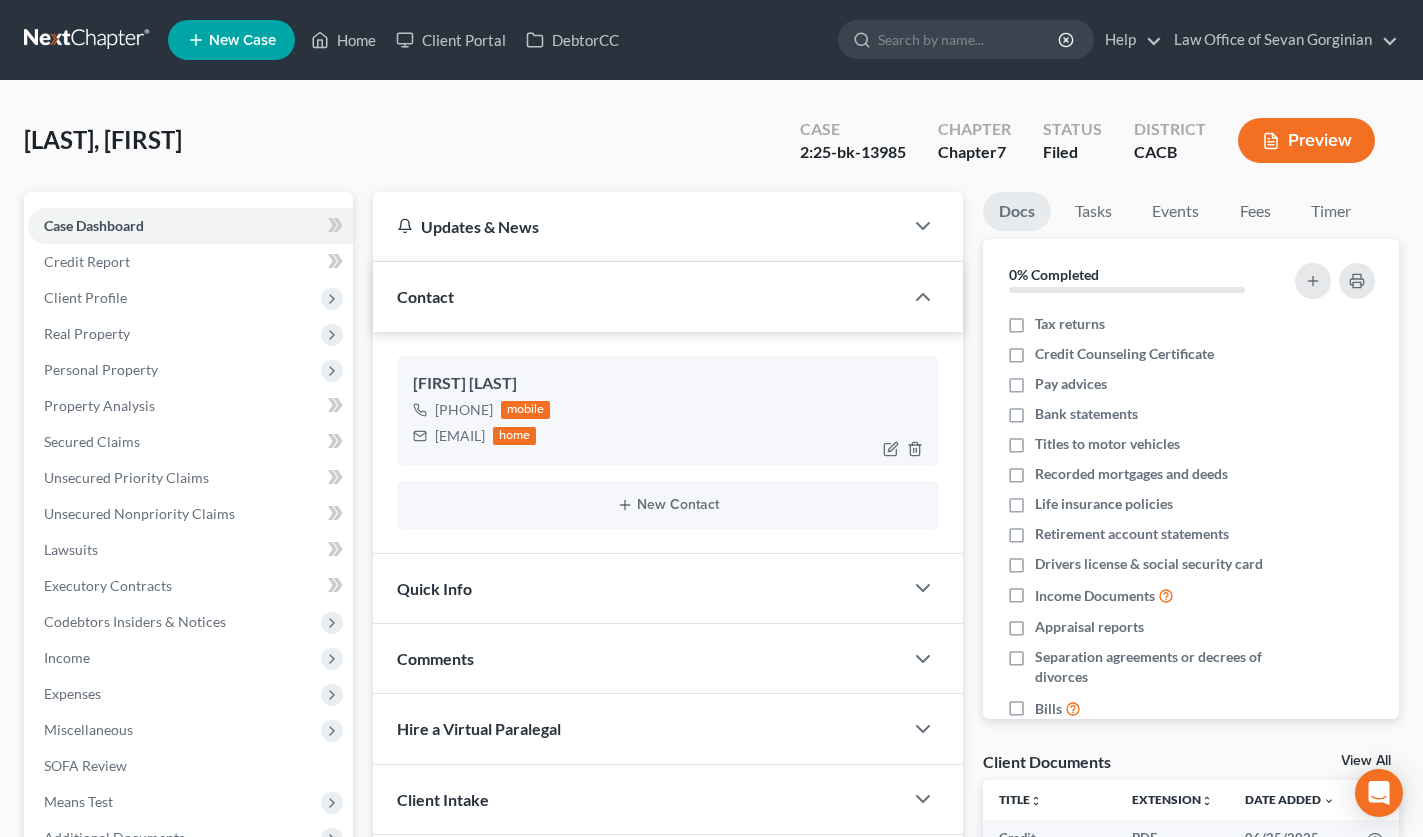 click on "rima_arakelian@yahoo.com" at bounding box center (460, 436) 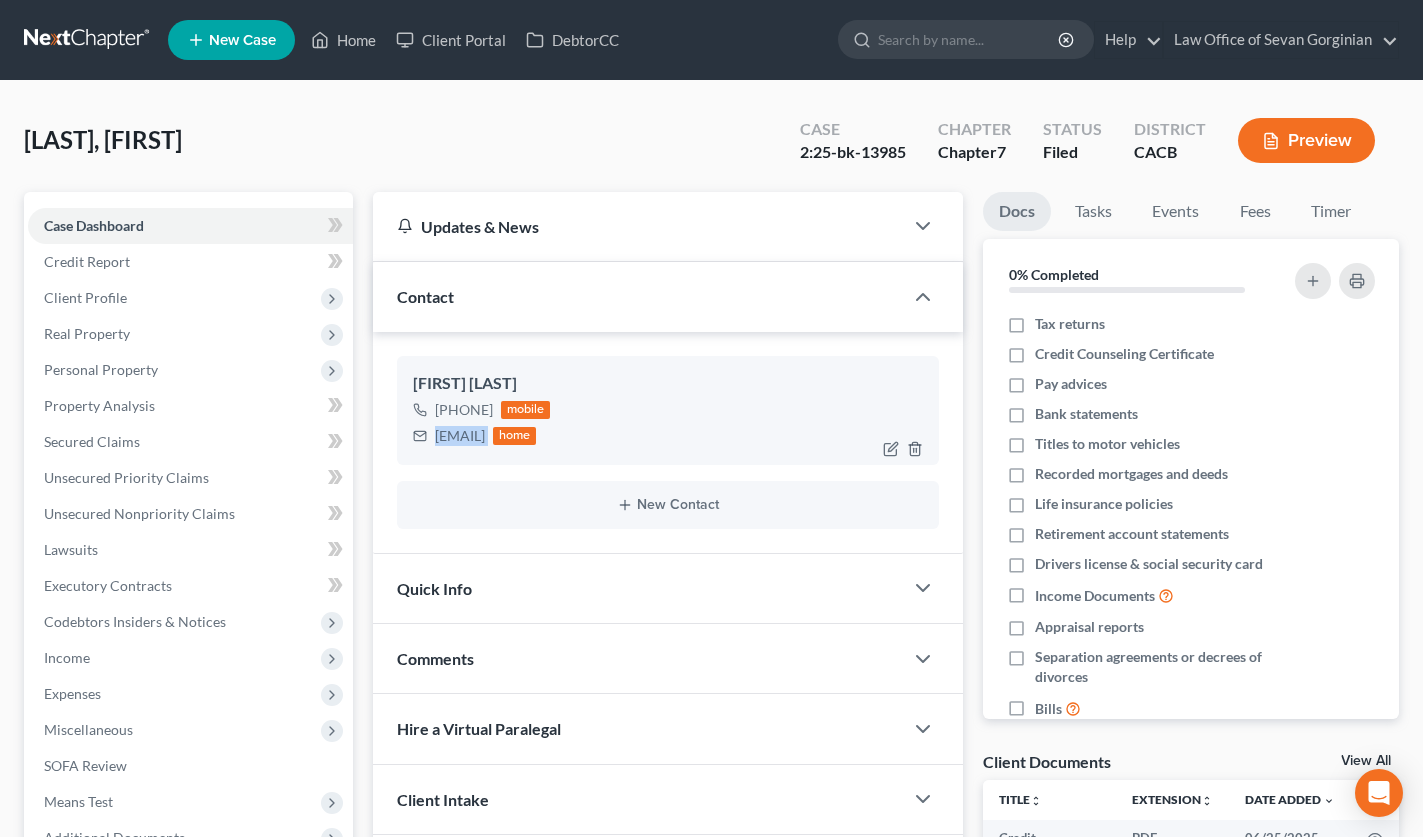click on "rima_arakelian@yahoo.com" at bounding box center (460, 436) 